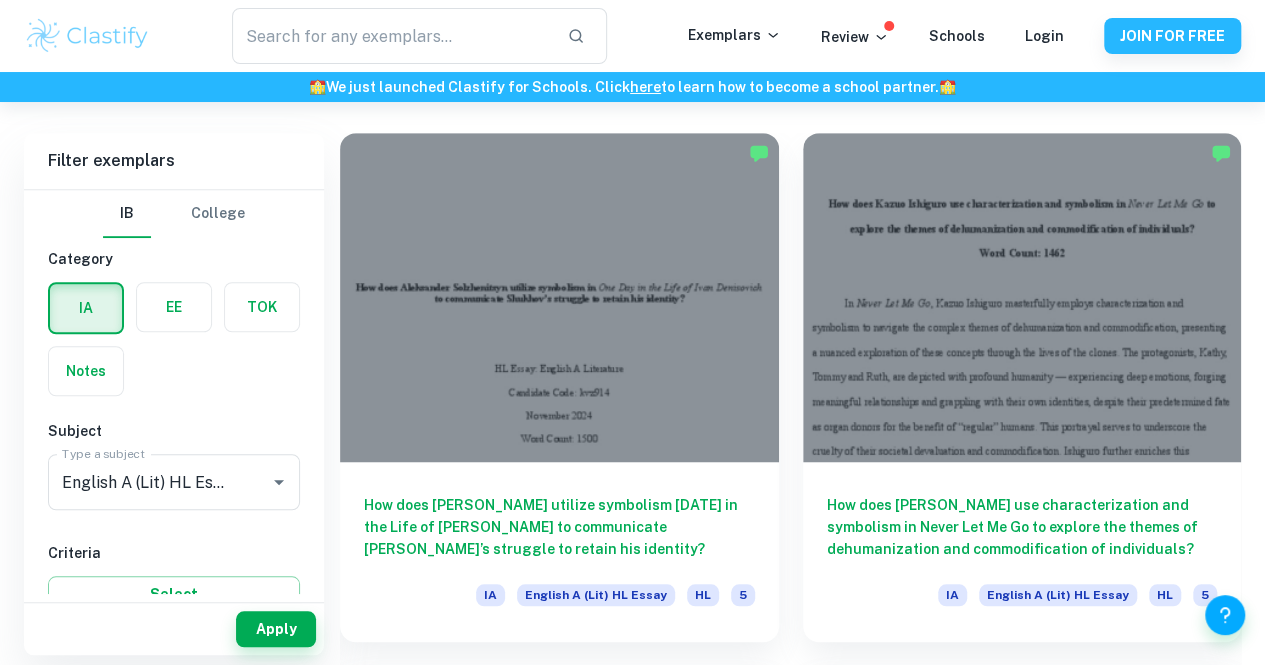 scroll, scrollTop: 541, scrollLeft: 0, axis: vertical 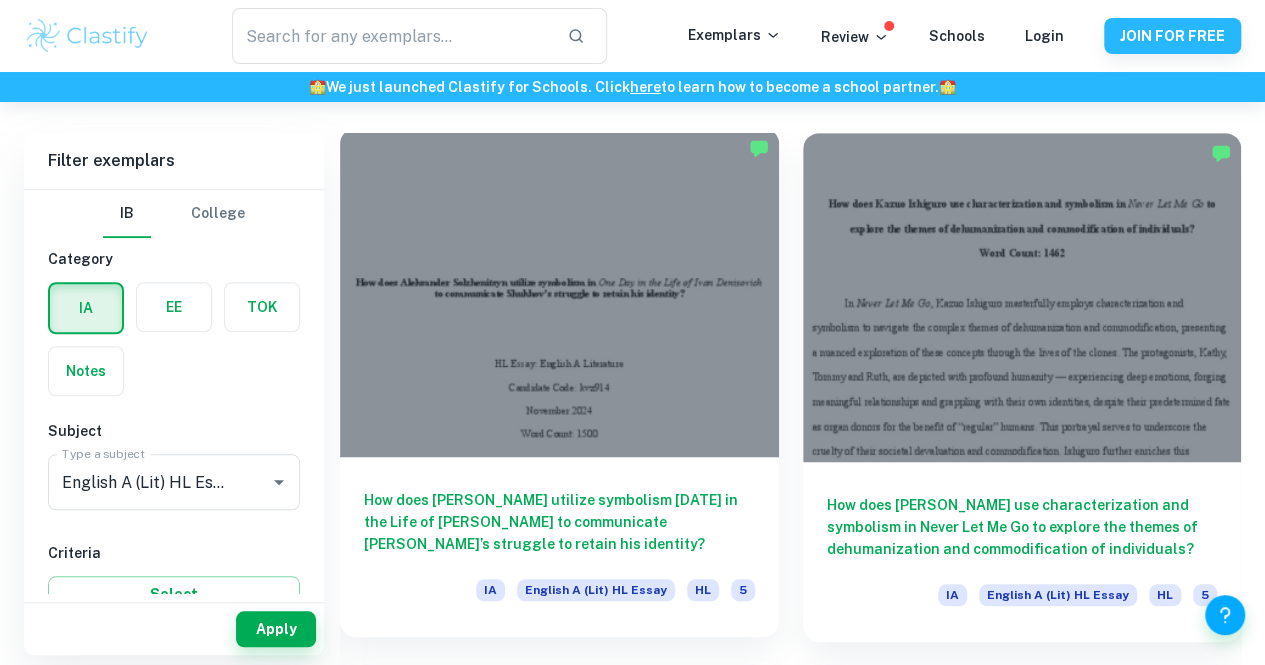 click at bounding box center [559, 292] 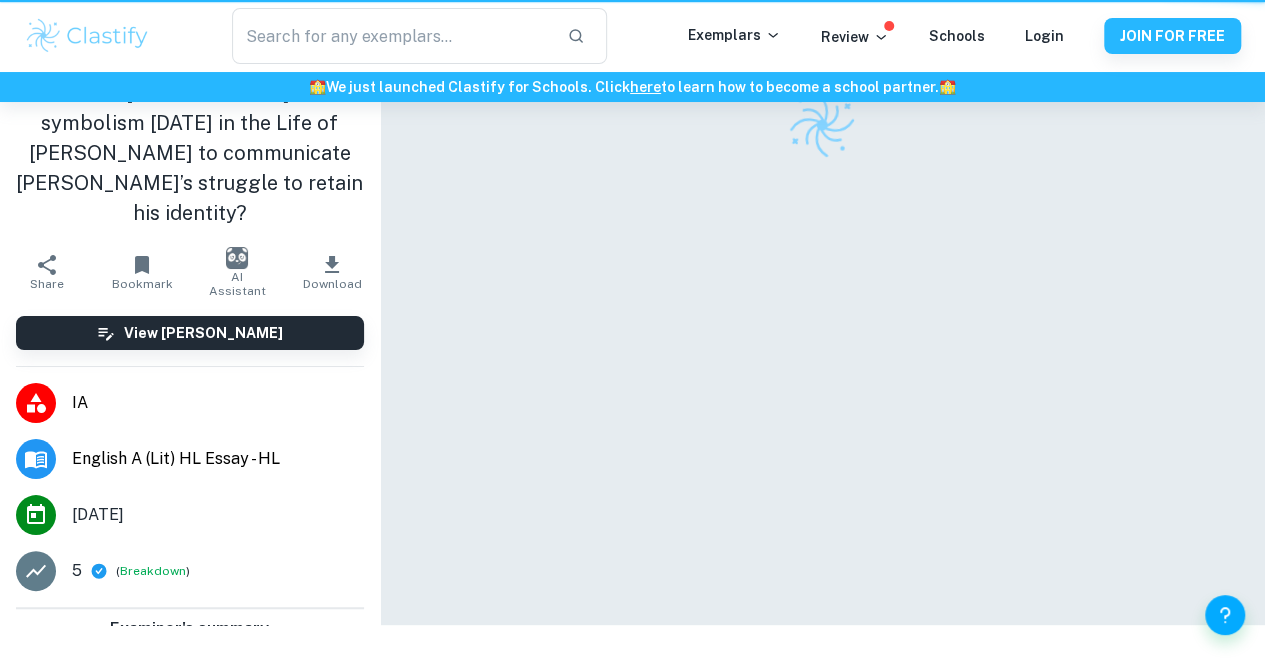 scroll, scrollTop: 0, scrollLeft: 0, axis: both 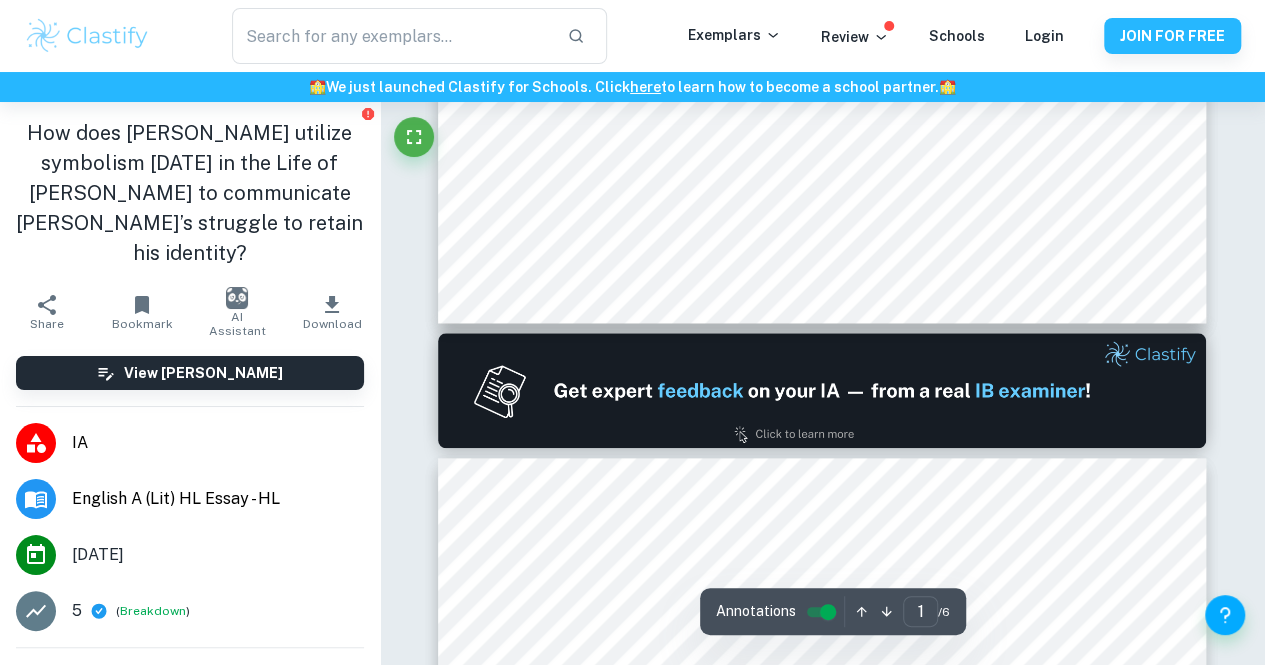 type on "2" 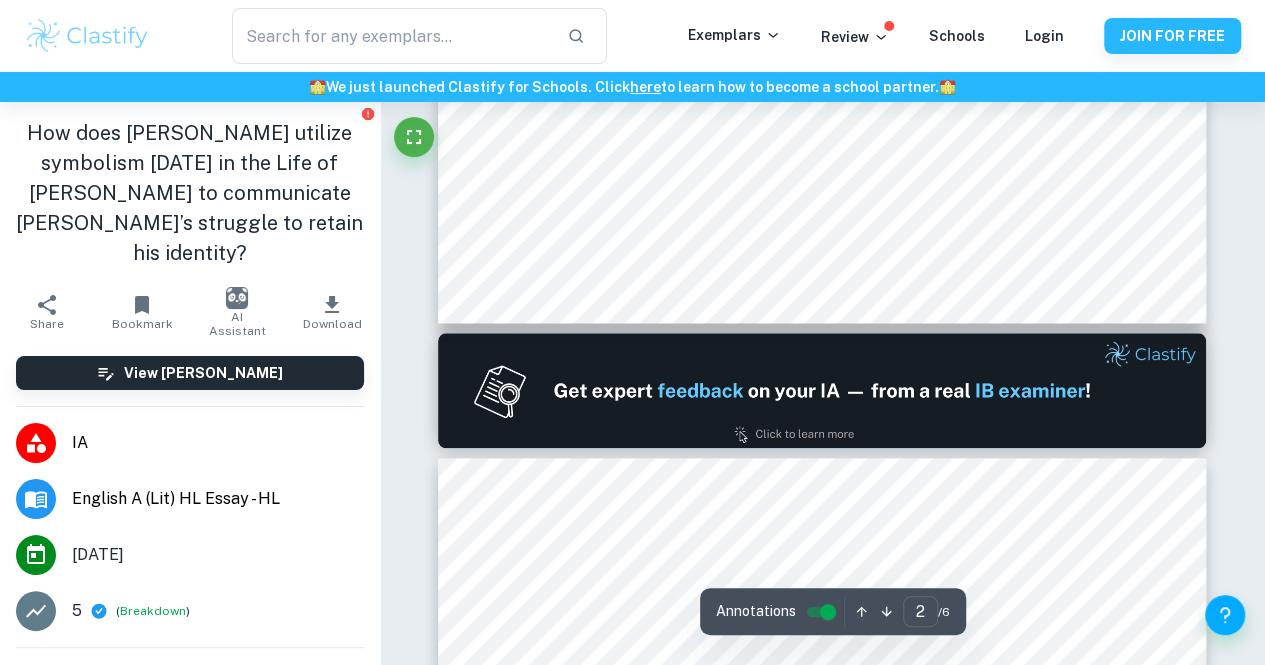 scroll, scrollTop: 1008, scrollLeft: 0, axis: vertical 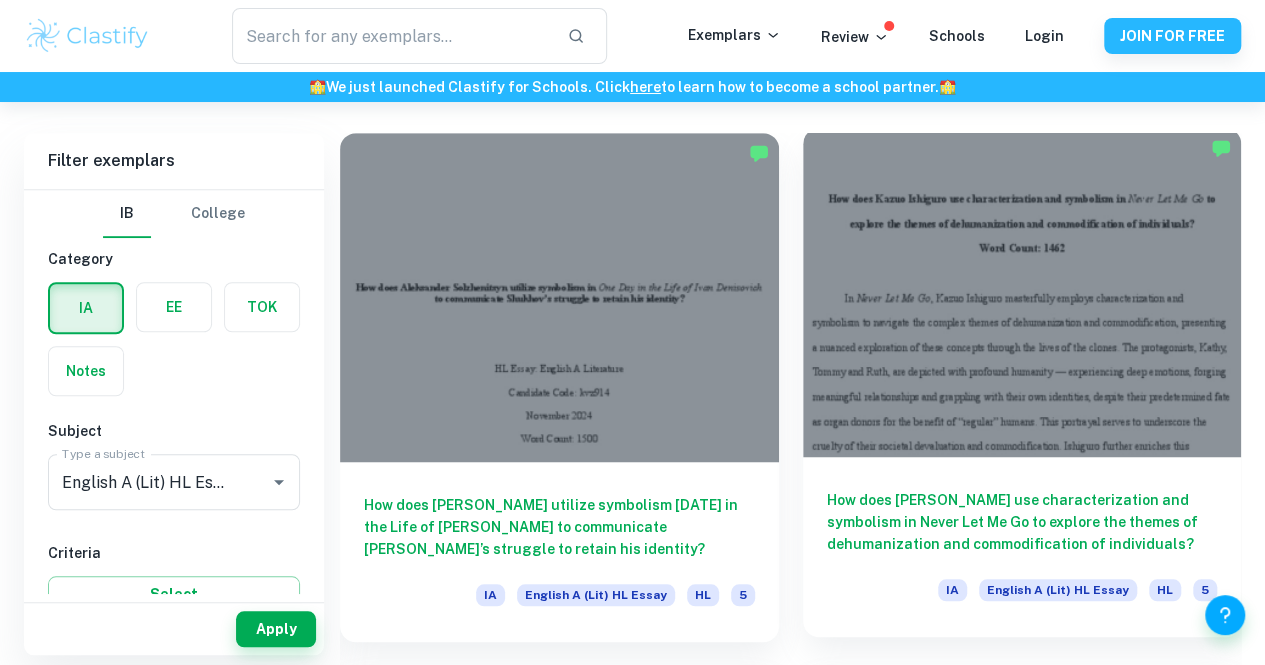 click at bounding box center (1022, 292) 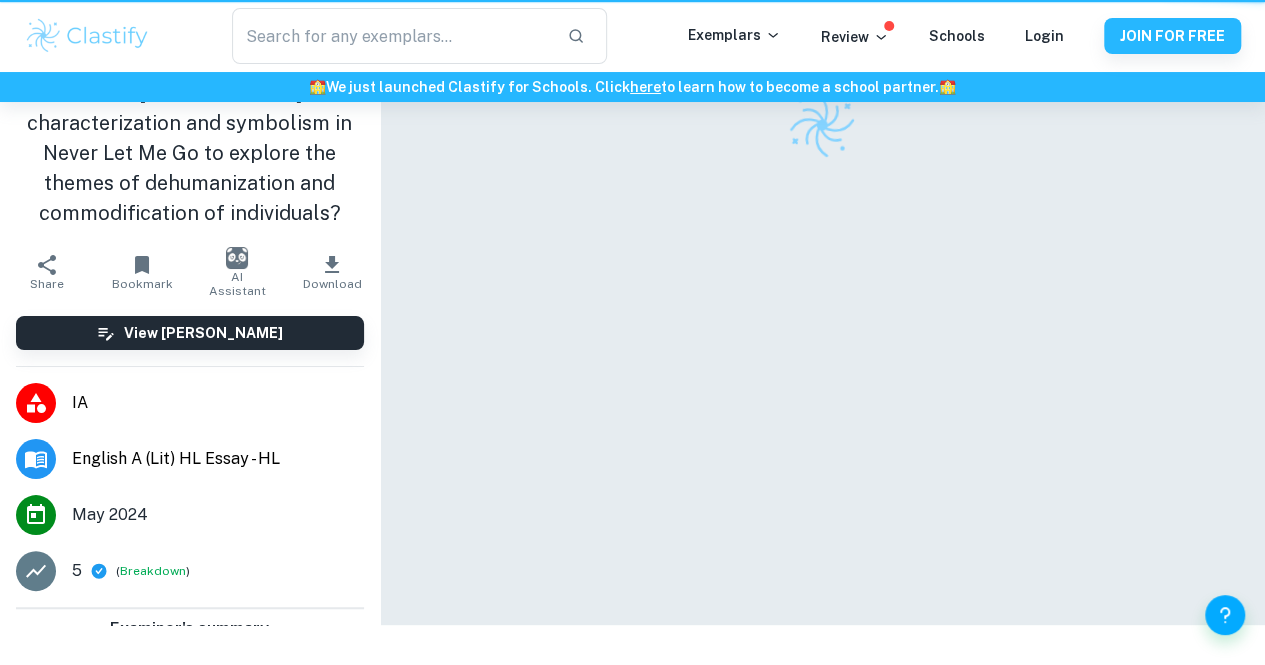 scroll, scrollTop: 0, scrollLeft: 0, axis: both 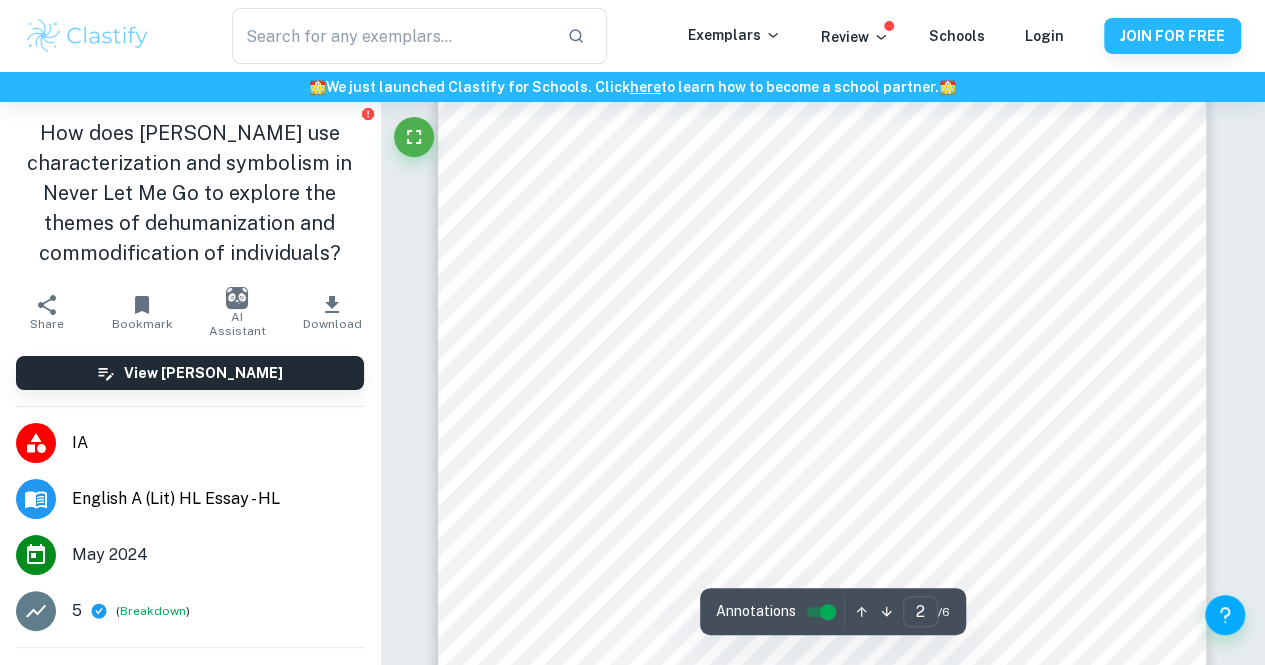 type on "1" 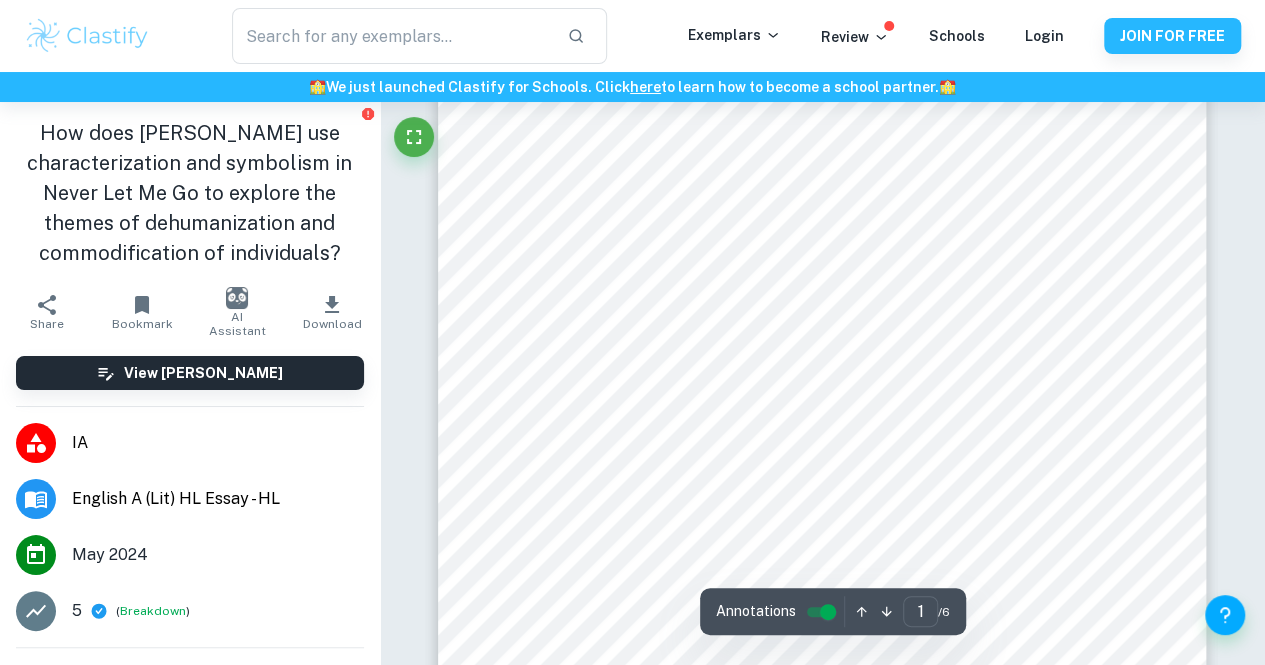 scroll, scrollTop: 200, scrollLeft: 0, axis: vertical 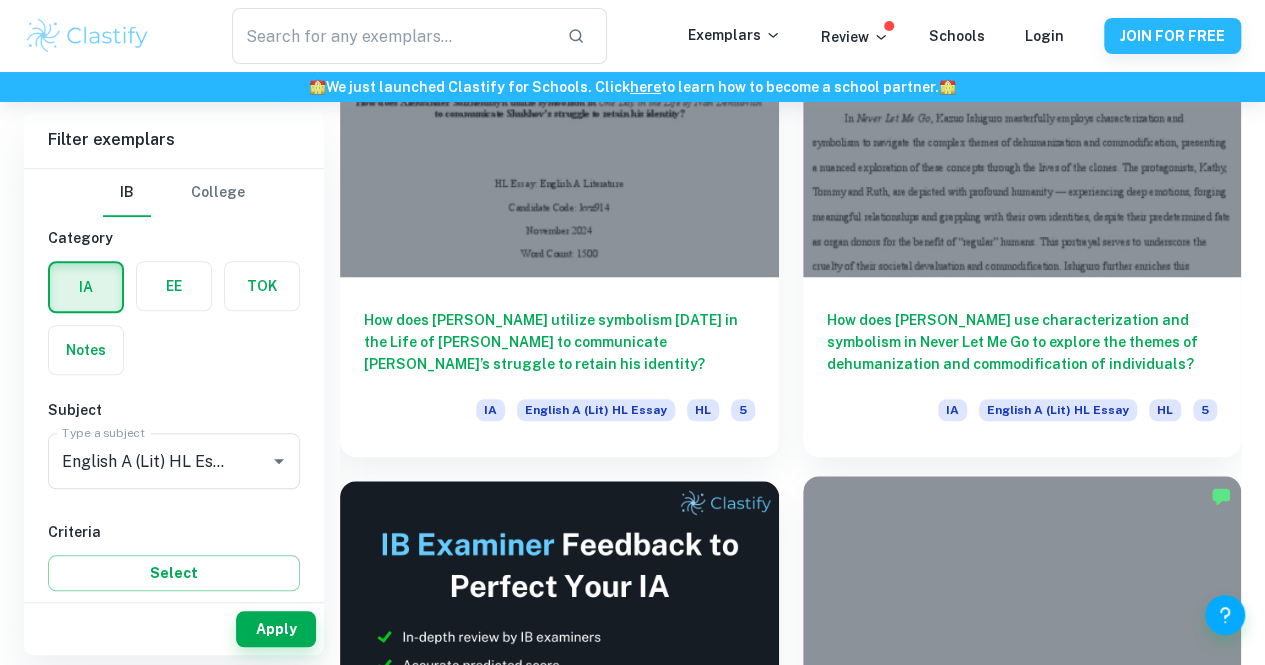 click at bounding box center [1022, 640] 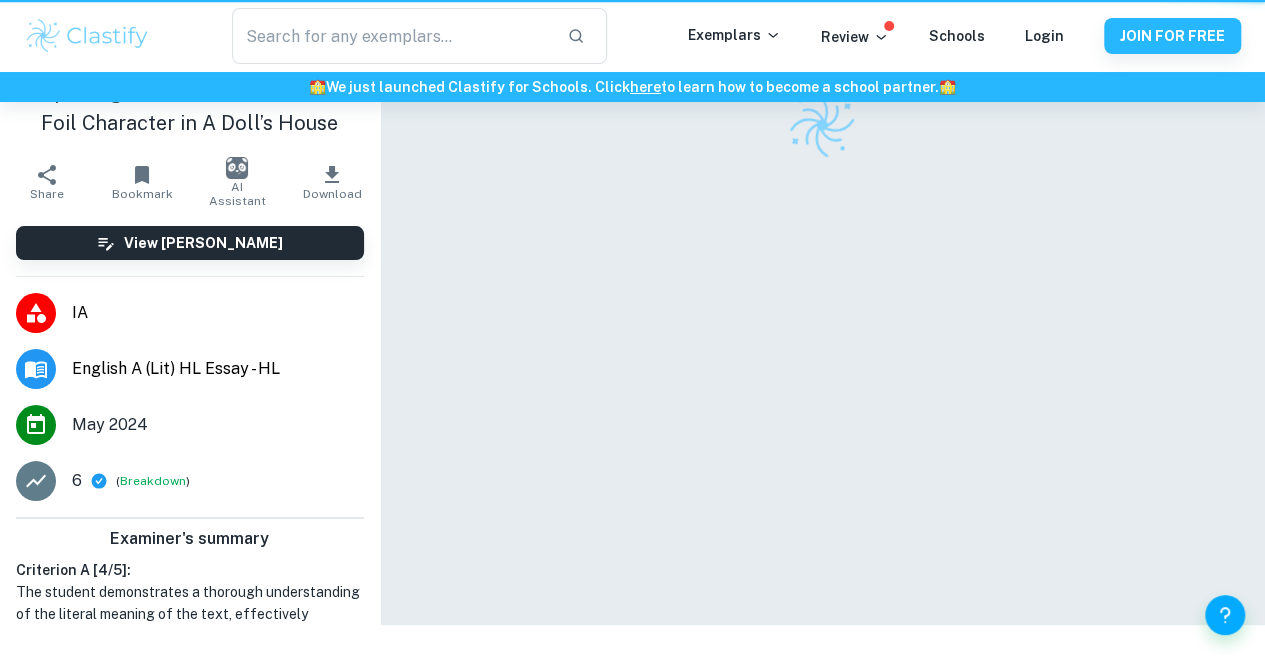 scroll, scrollTop: 0, scrollLeft: 0, axis: both 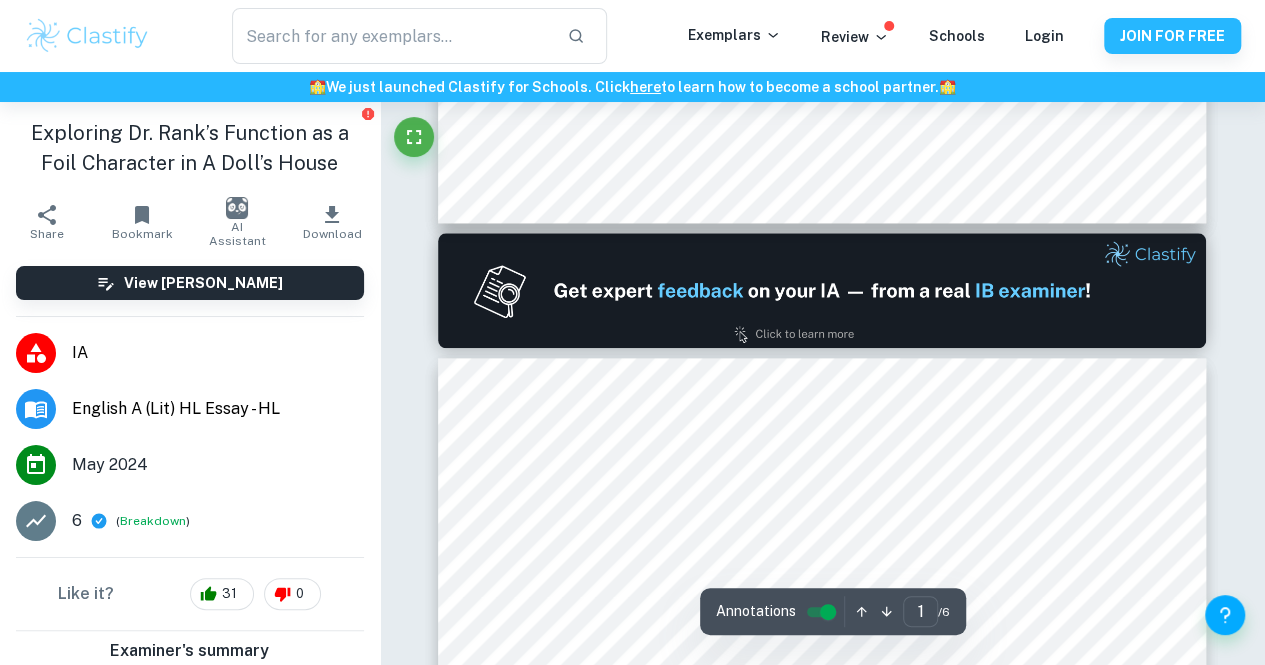 type on "2" 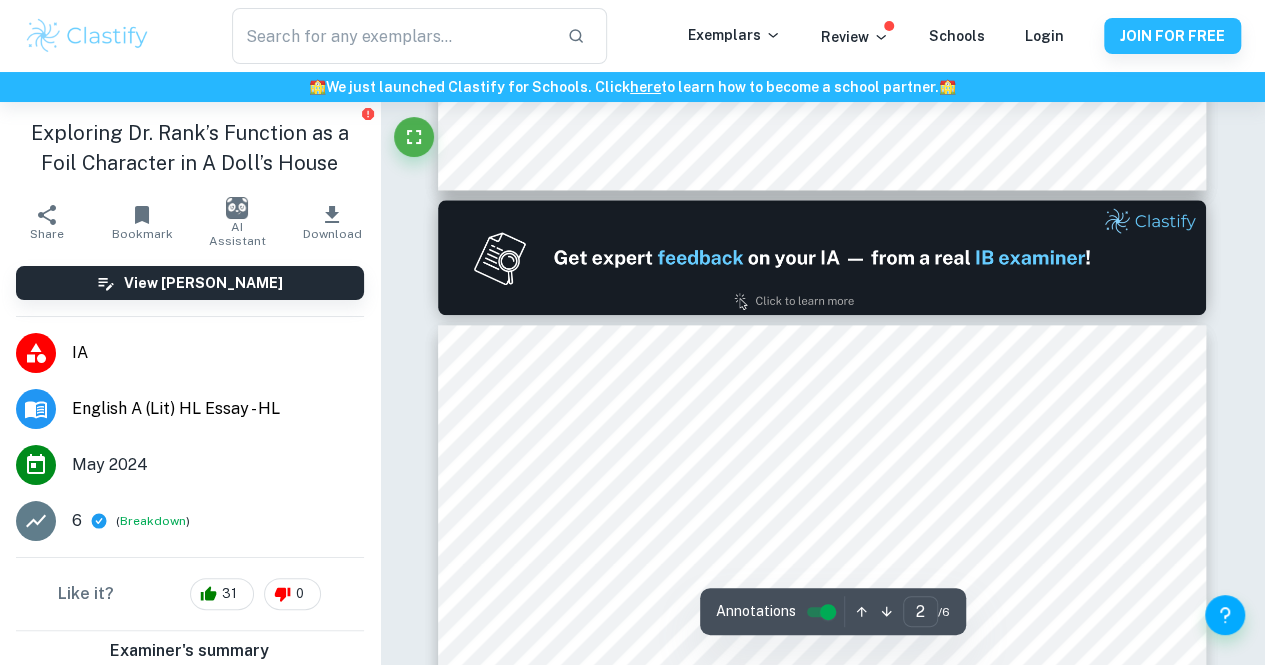 scroll, scrollTop: 945, scrollLeft: 0, axis: vertical 